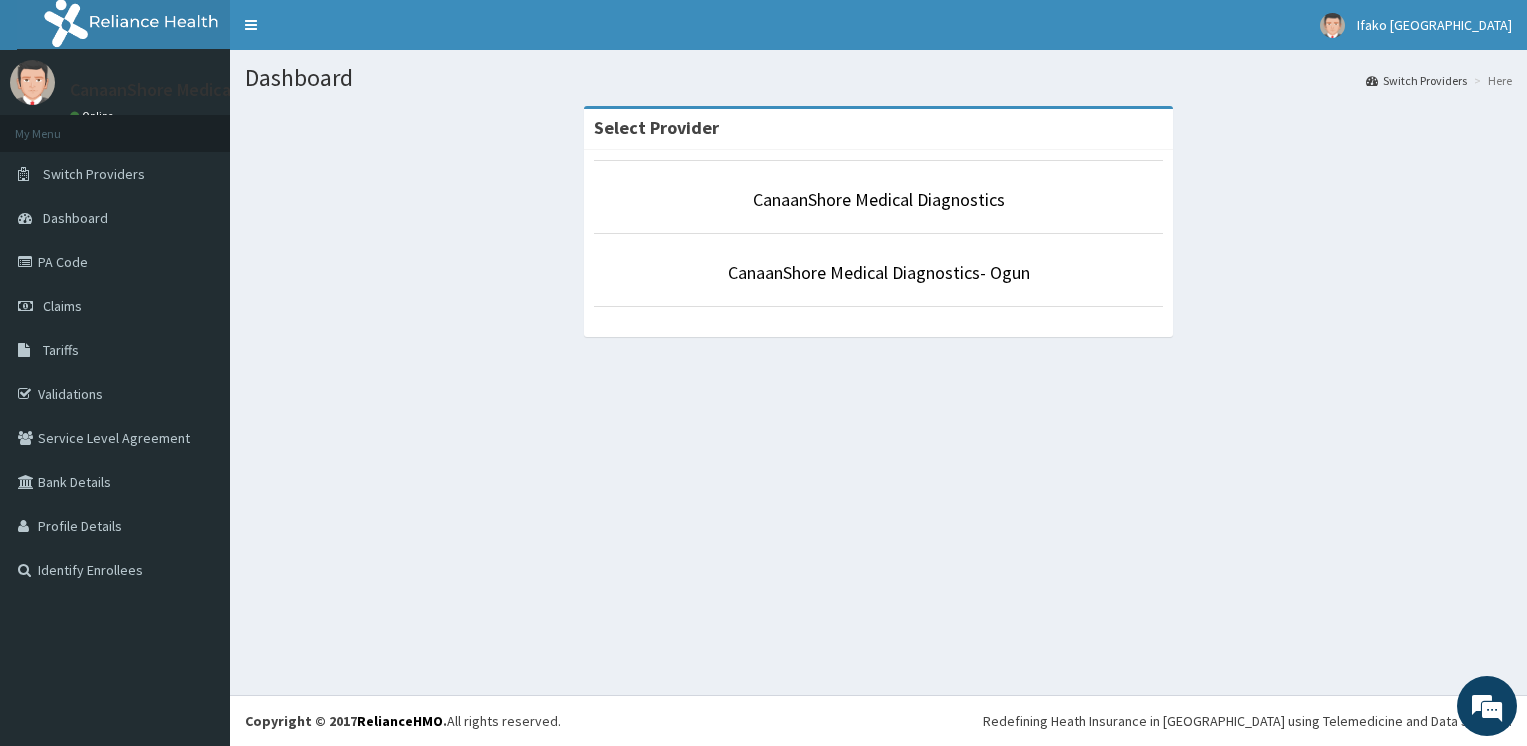 scroll, scrollTop: 0, scrollLeft: 0, axis: both 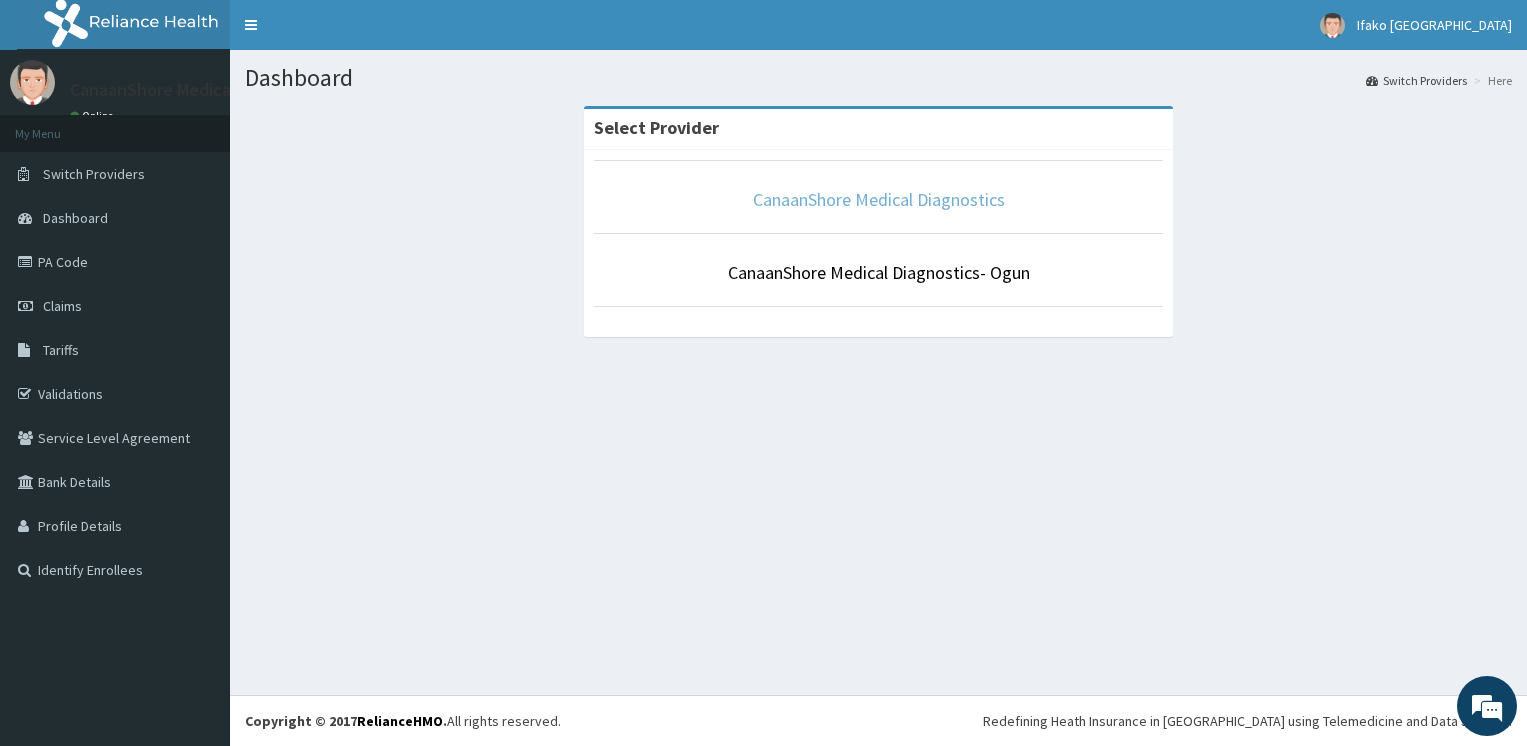 click on "CanaanShore Medical Diagnostics" at bounding box center (879, 199) 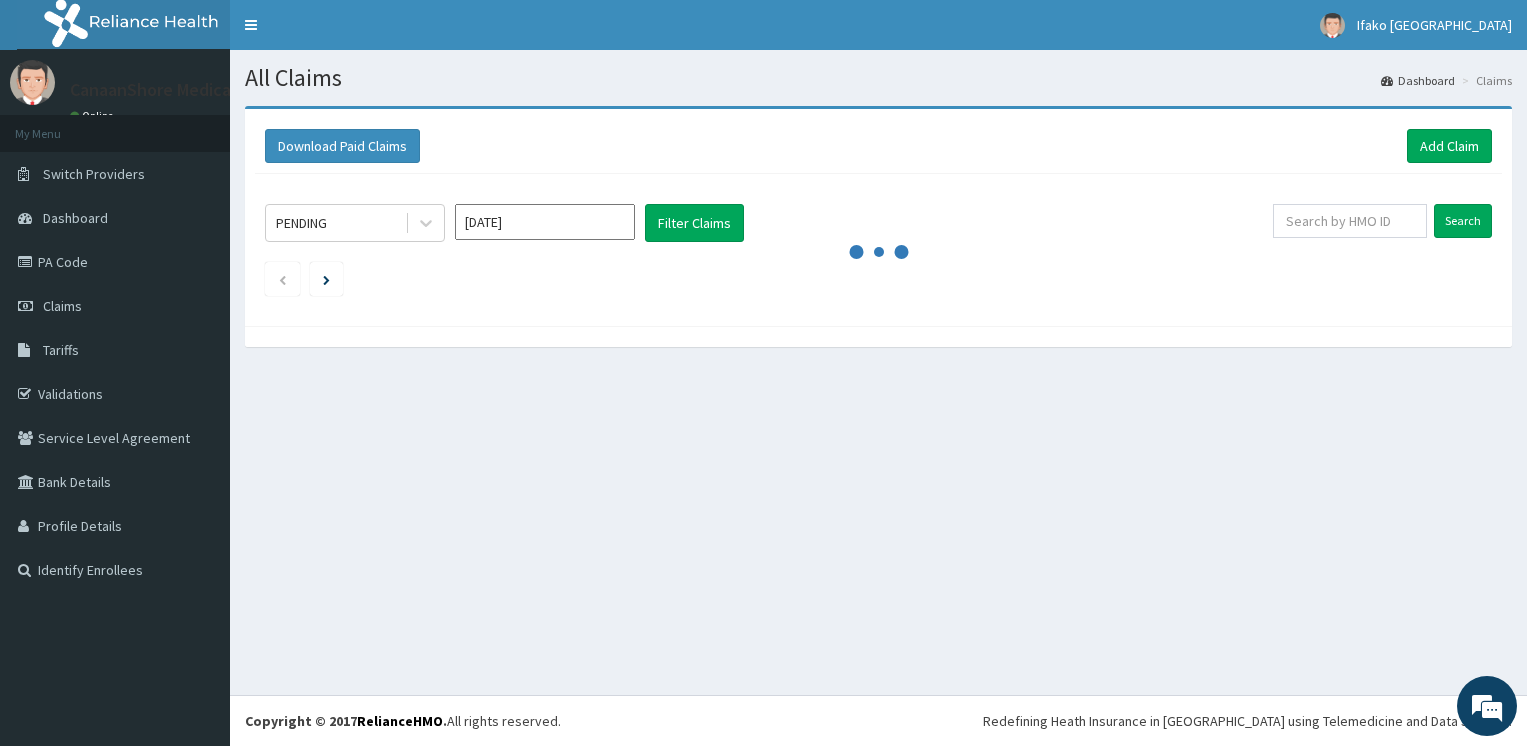 scroll, scrollTop: 0, scrollLeft: 0, axis: both 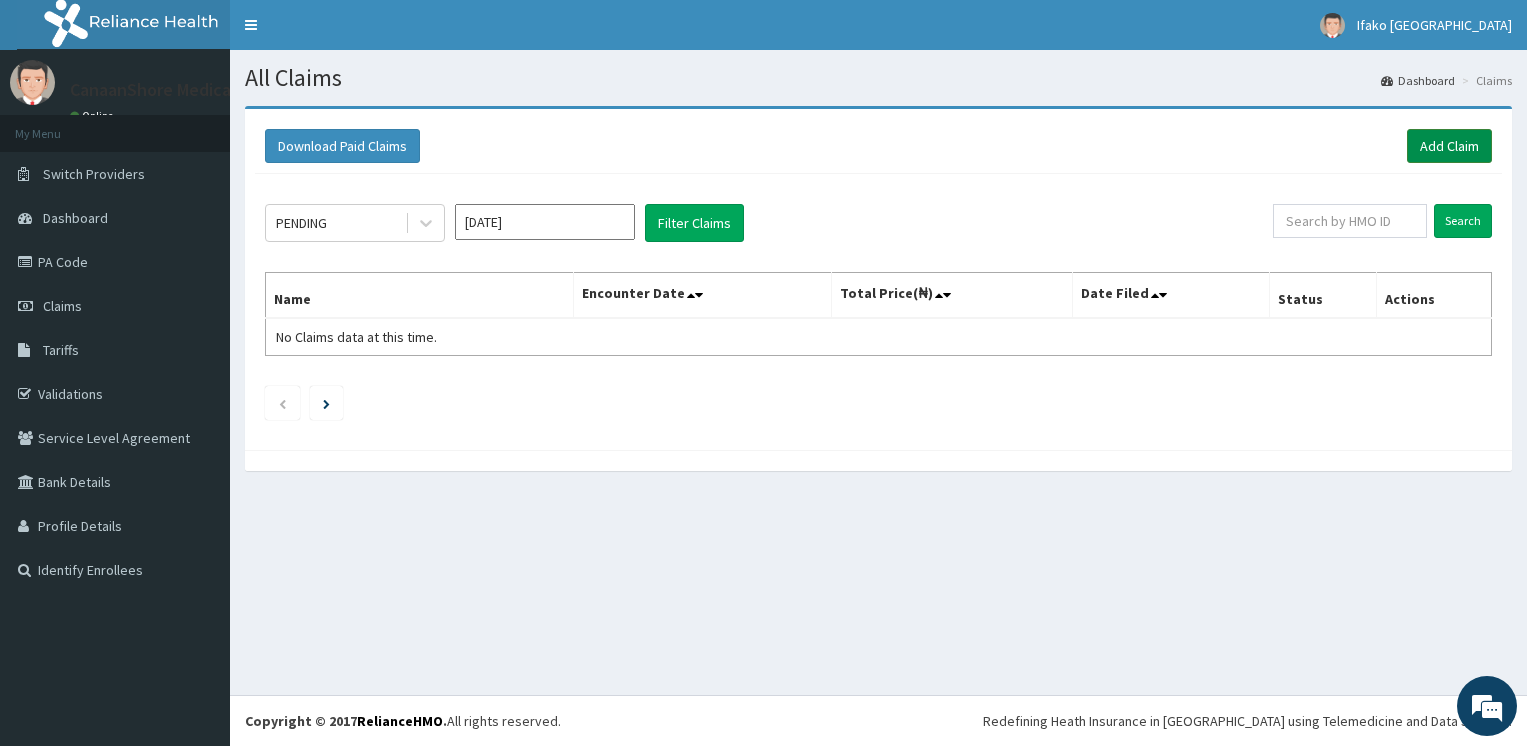 click on "Add Claim" at bounding box center [1449, 146] 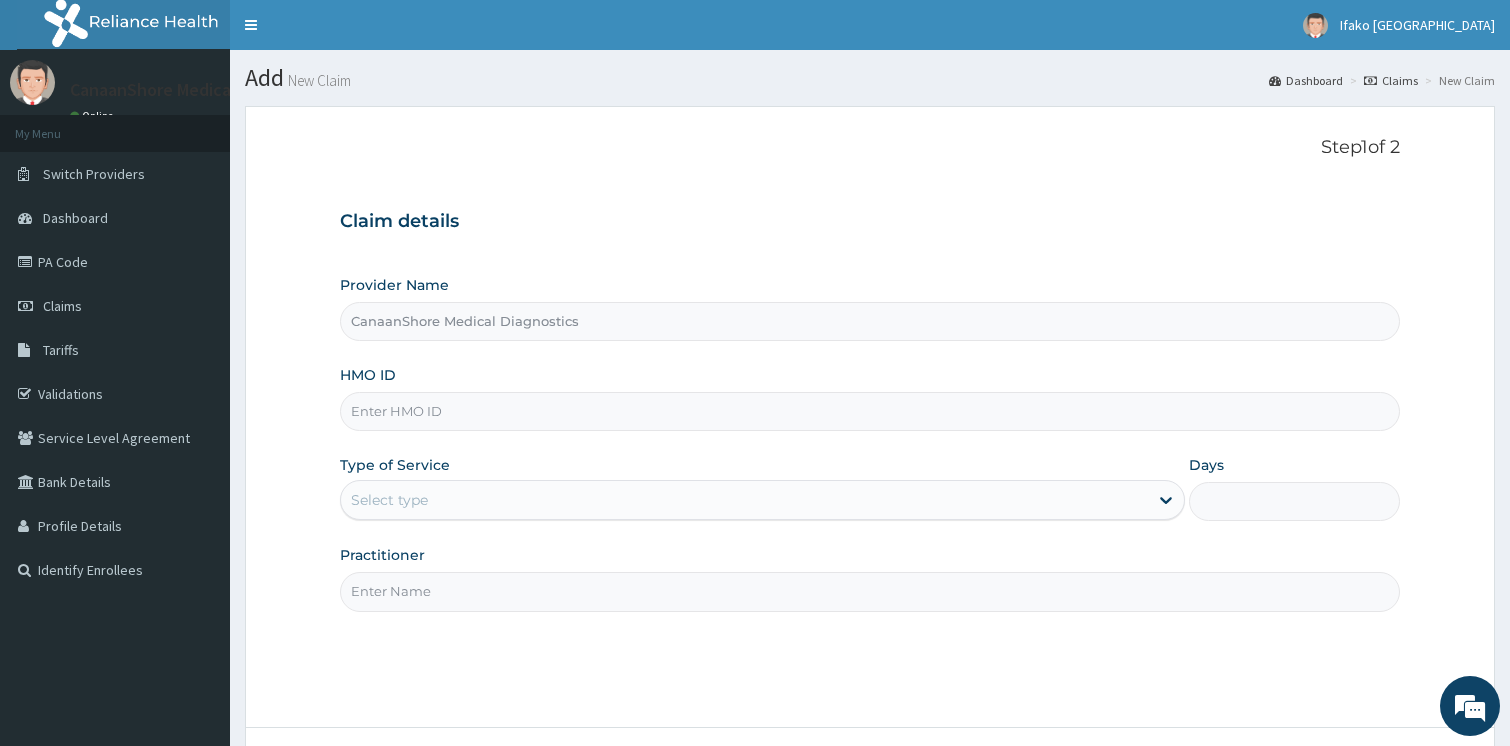 scroll, scrollTop: 0, scrollLeft: 0, axis: both 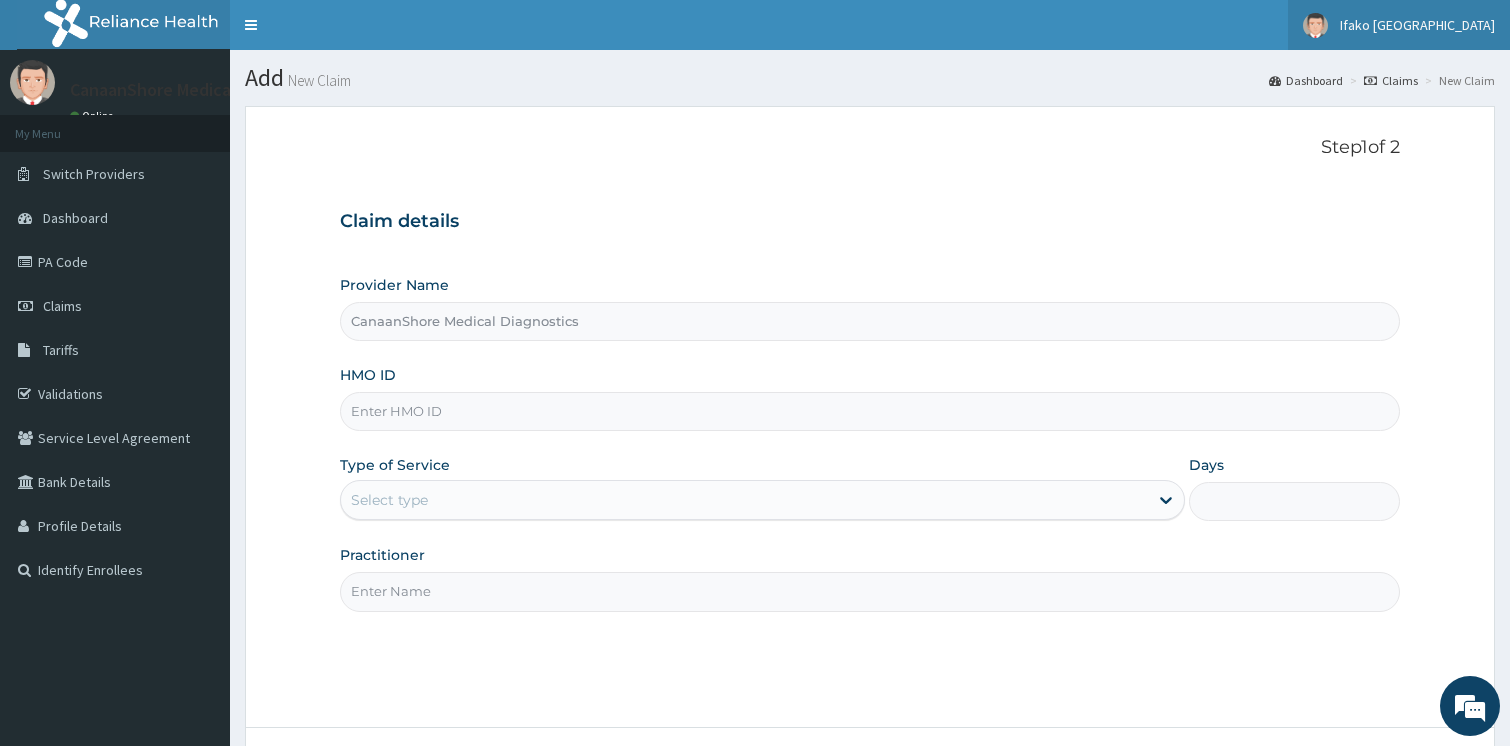 click on "Ifako [GEOGRAPHIC_DATA]" at bounding box center (1417, 25) 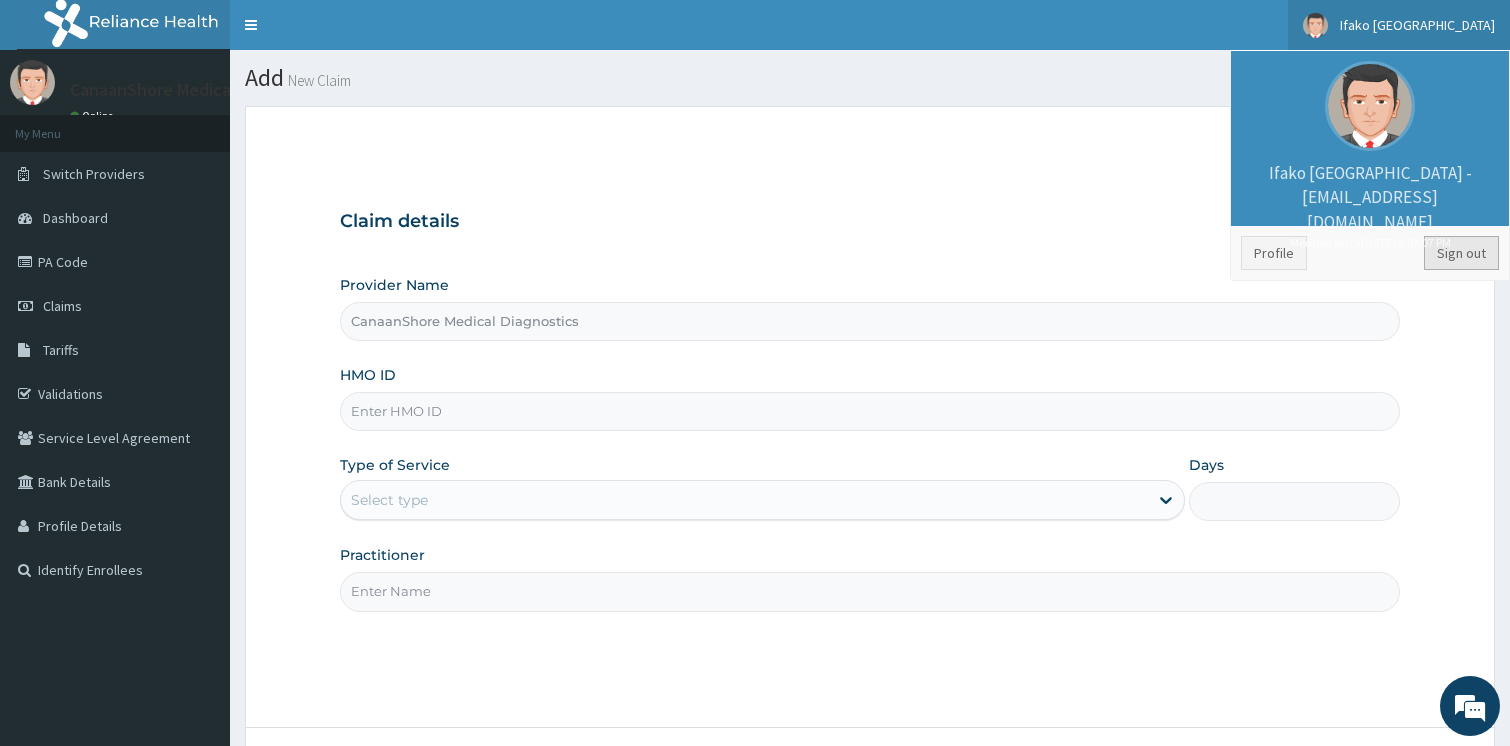 click on "Sign out" at bounding box center [1461, 253] 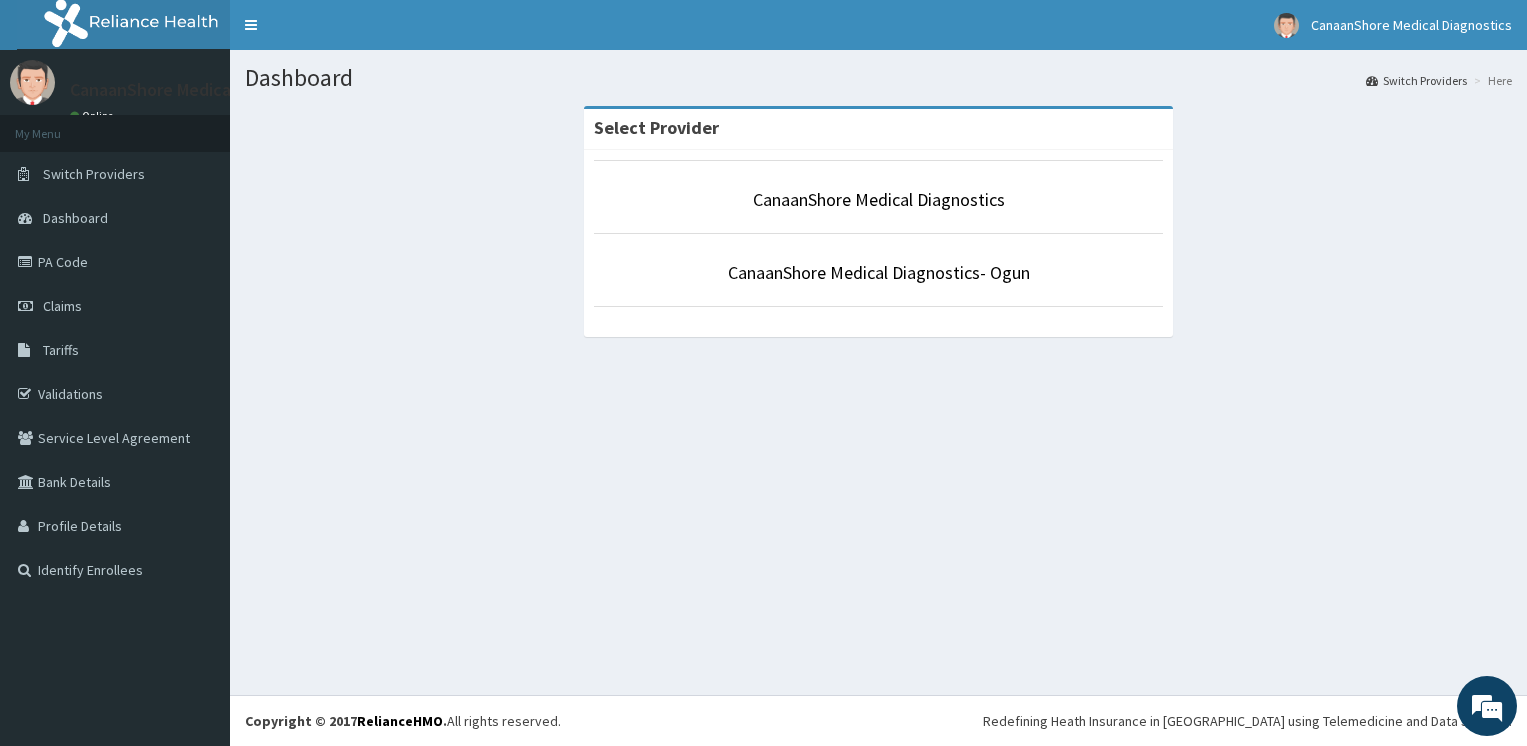 scroll, scrollTop: 0, scrollLeft: 0, axis: both 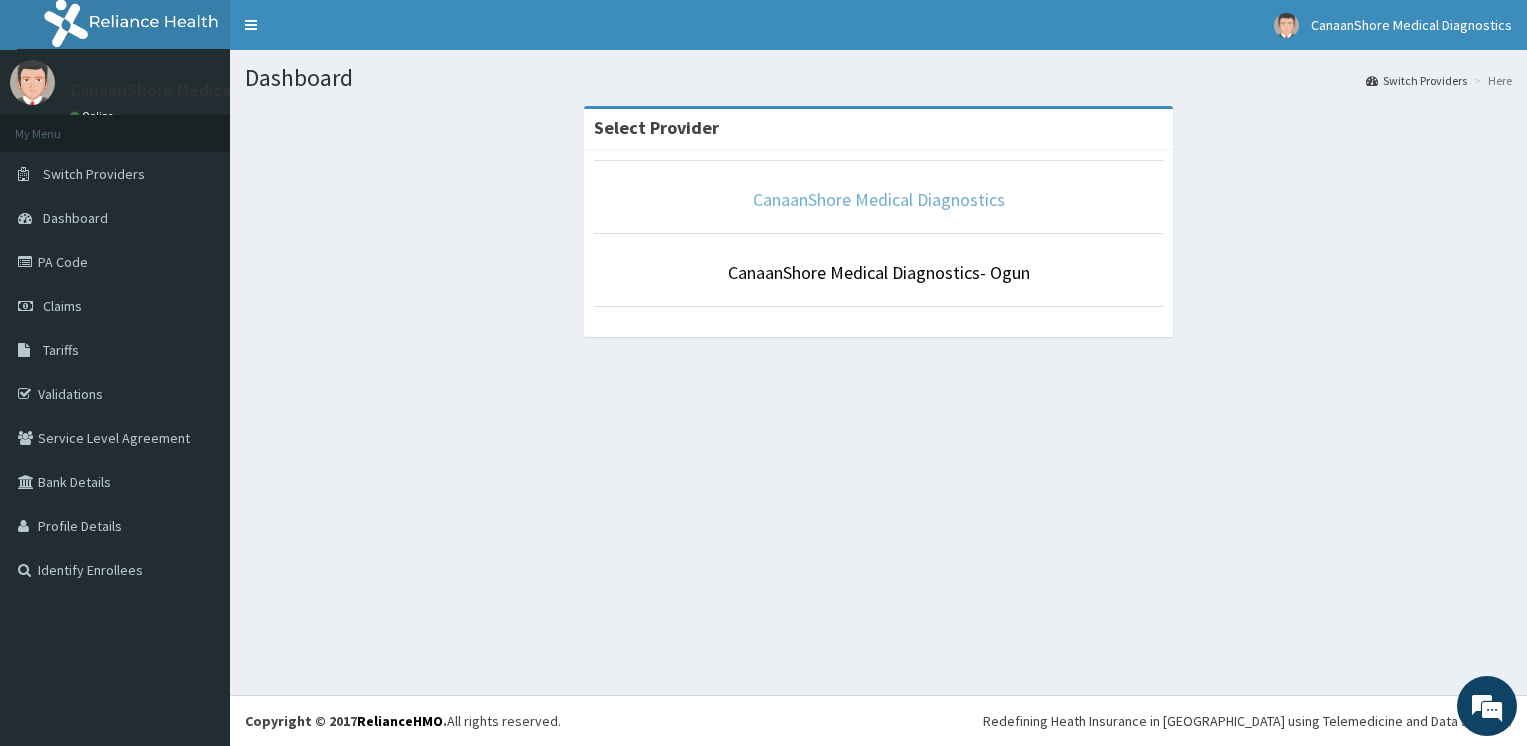click on "CanaanShore Medical Diagnostics" at bounding box center (879, 199) 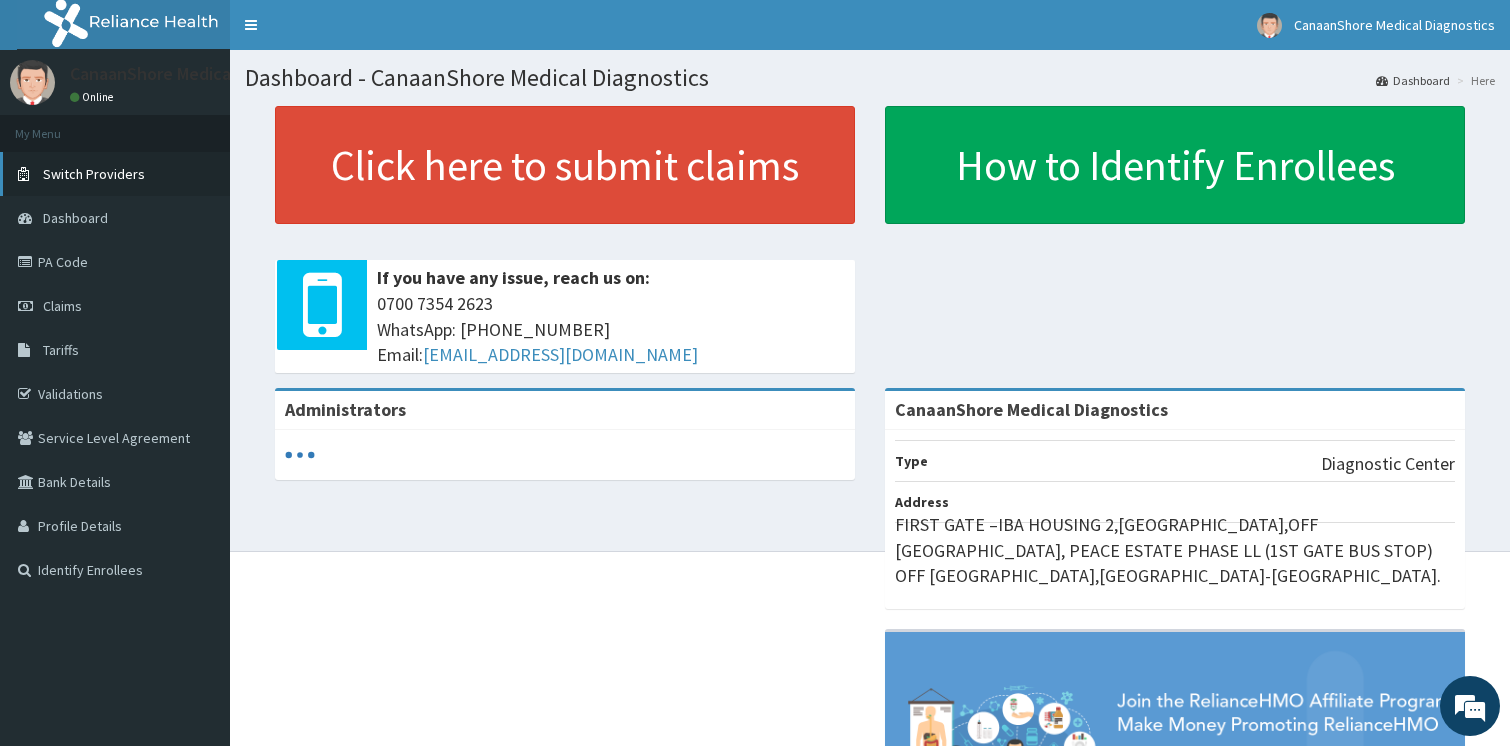 scroll, scrollTop: 0, scrollLeft: 0, axis: both 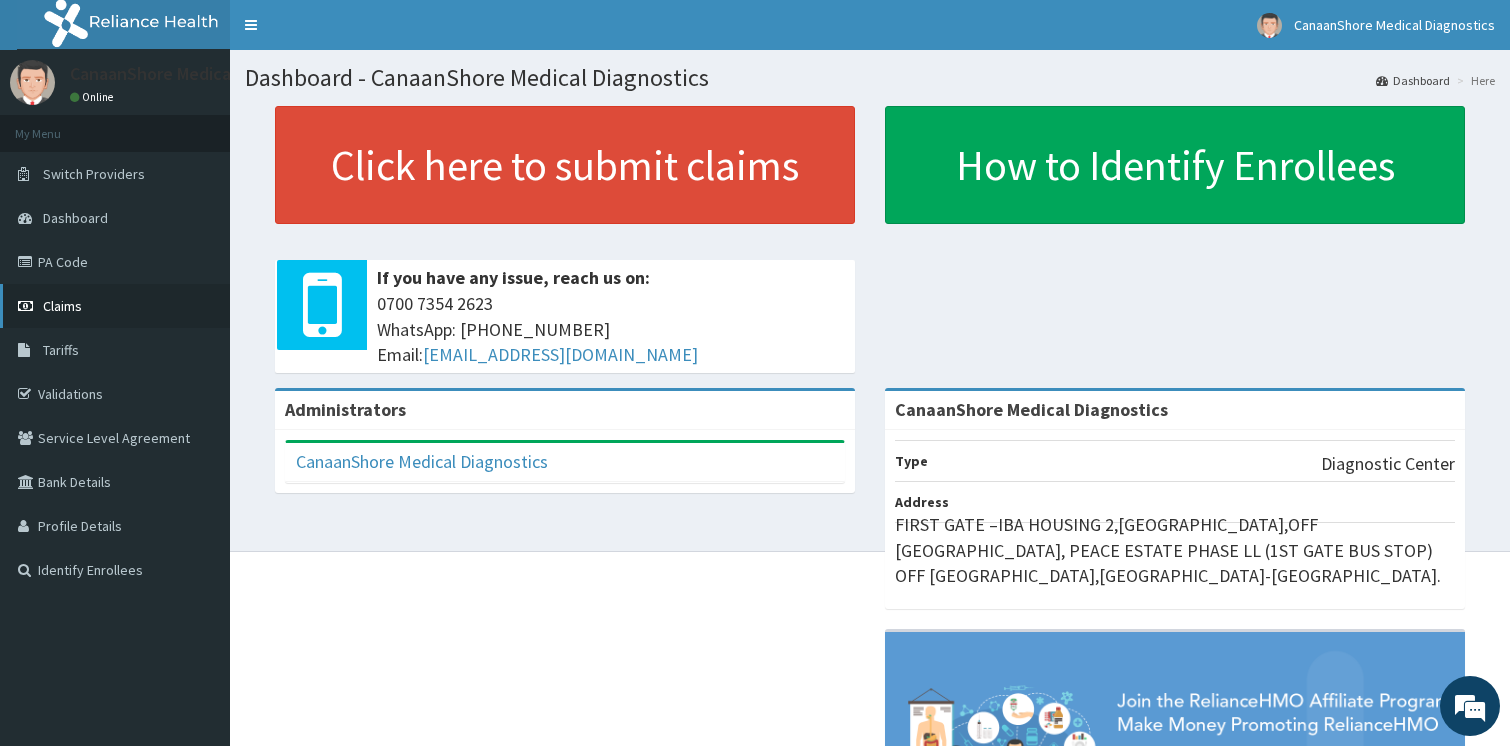 click on "Claims" at bounding box center (62, 306) 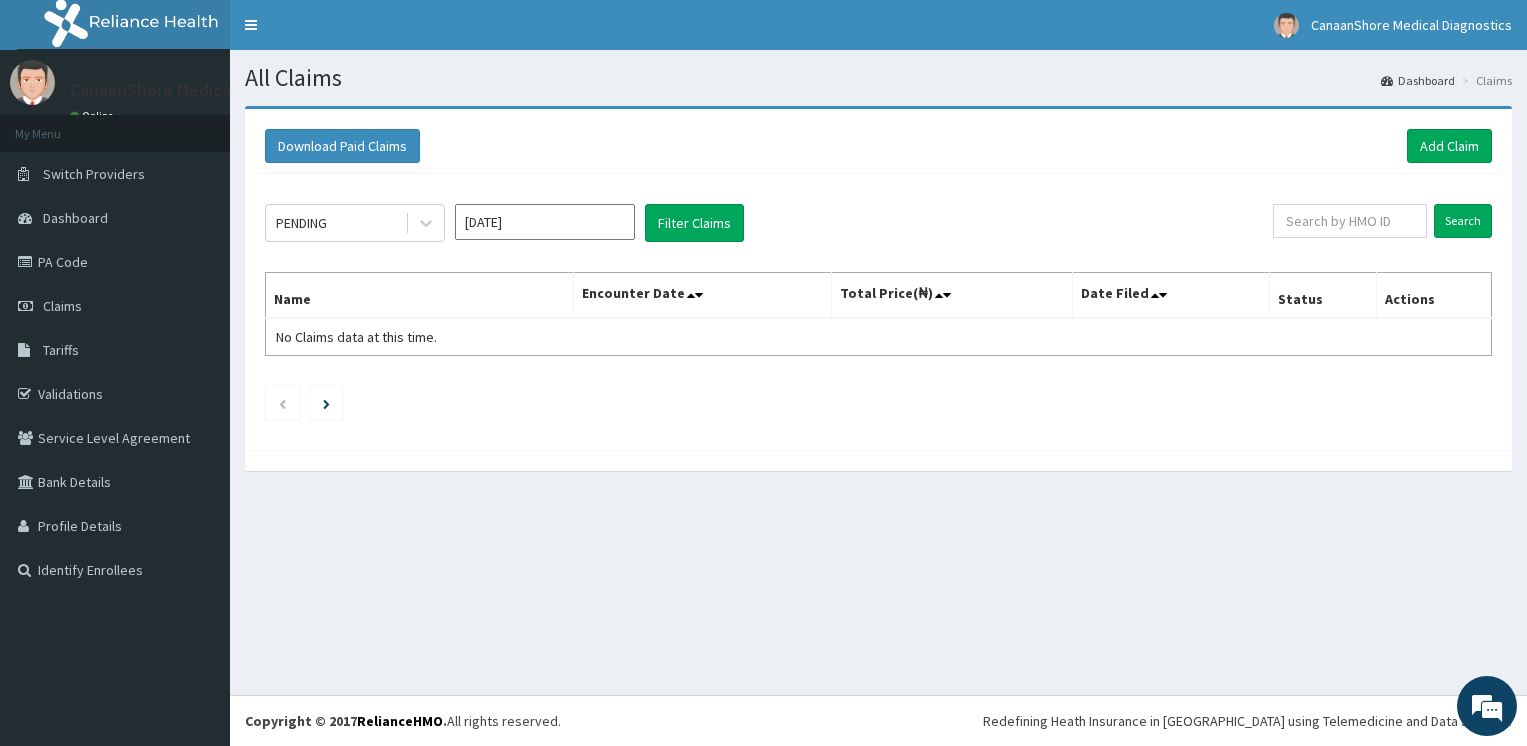 scroll, scrollTop: 0, scrollLeft: 0, axis: both 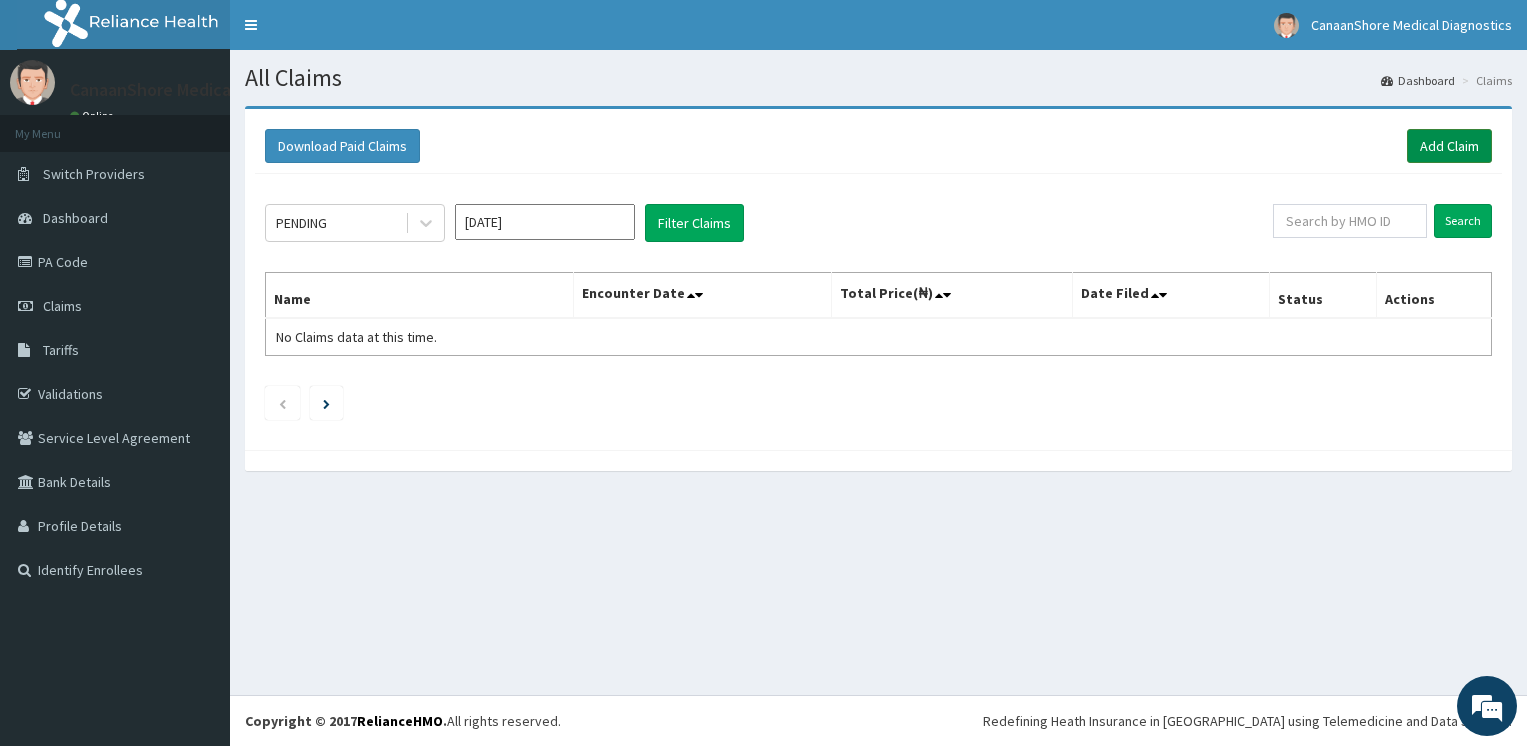 click on "Add Claim" at bounding box center (1449, 146) 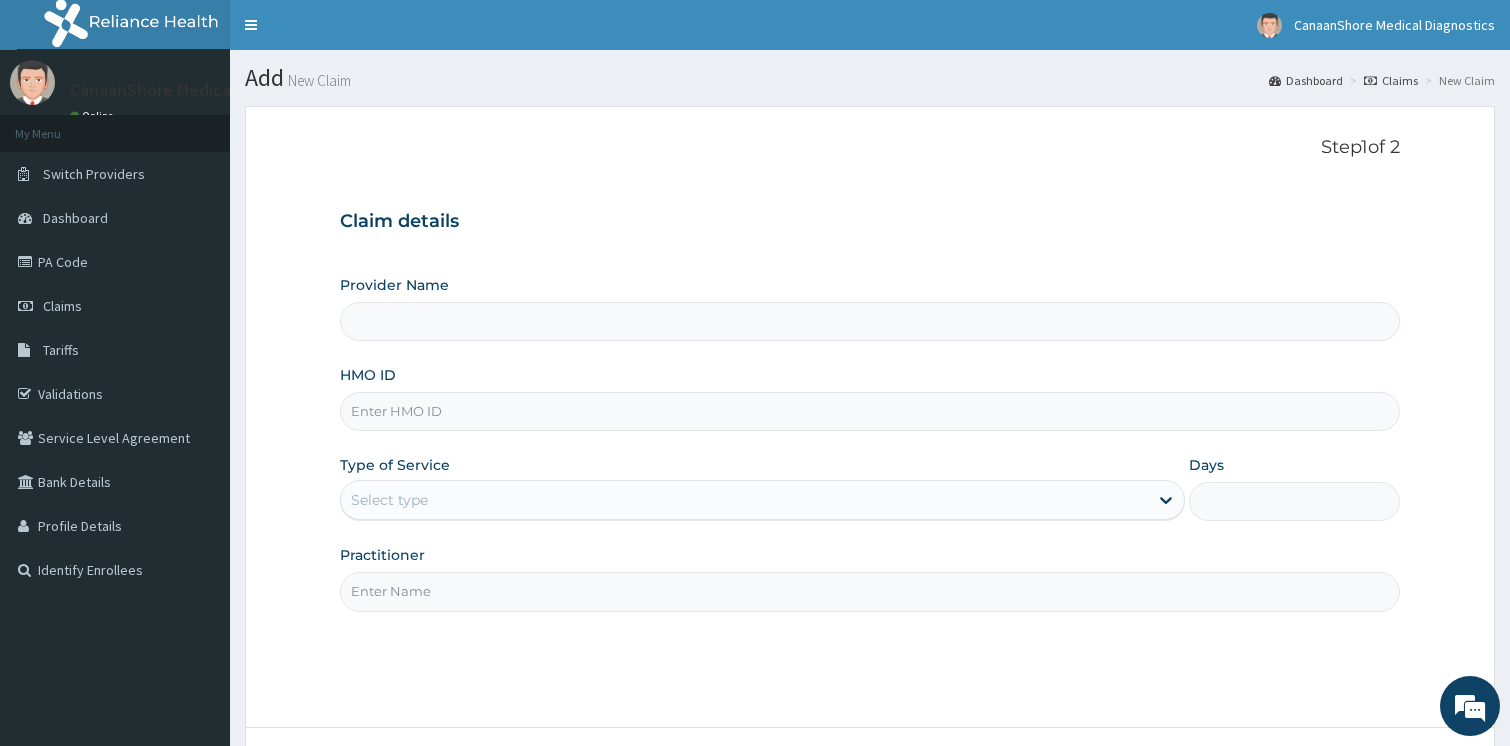 scroll, scrollTop: 0, scrollLeft: 0, axis: both 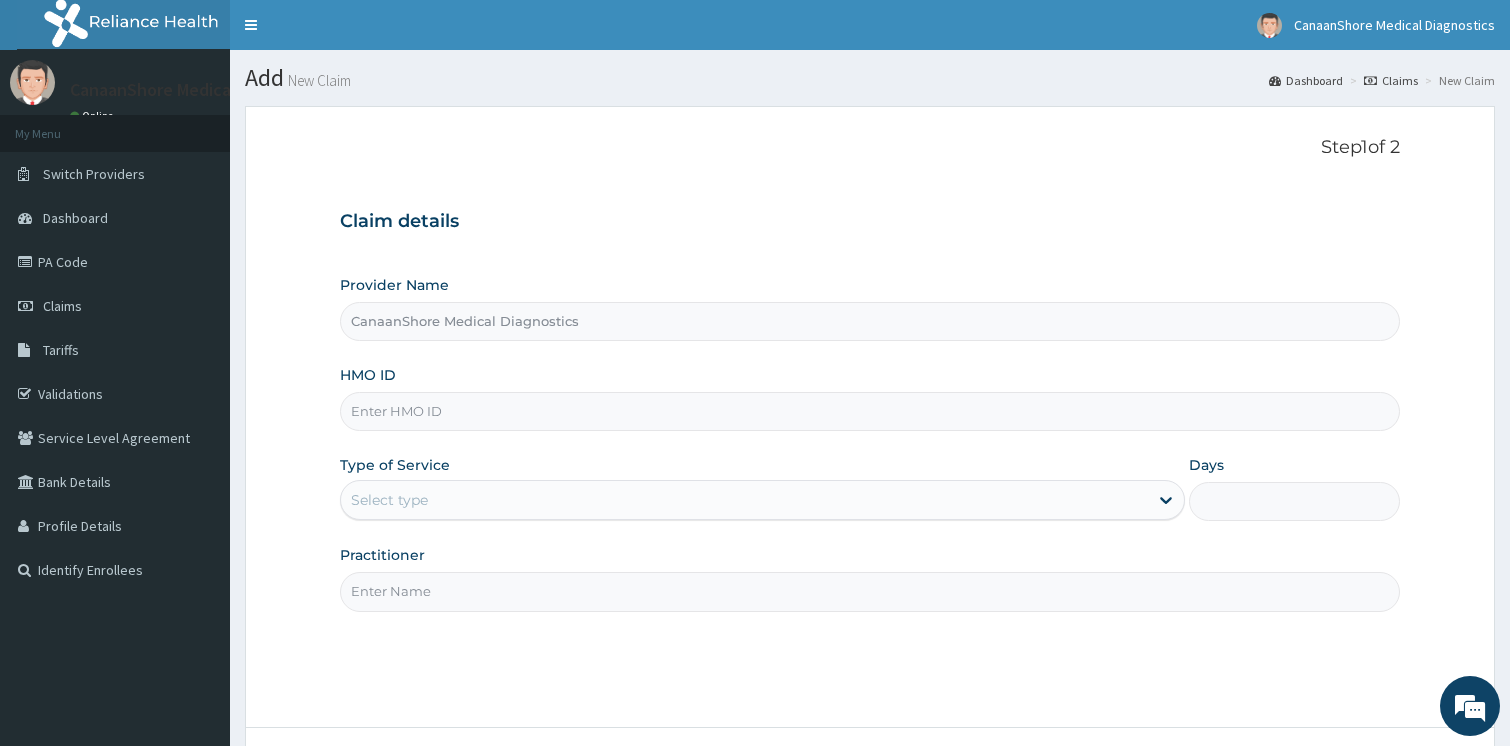 click on "HMO ID" at bounding box center [870, 411] 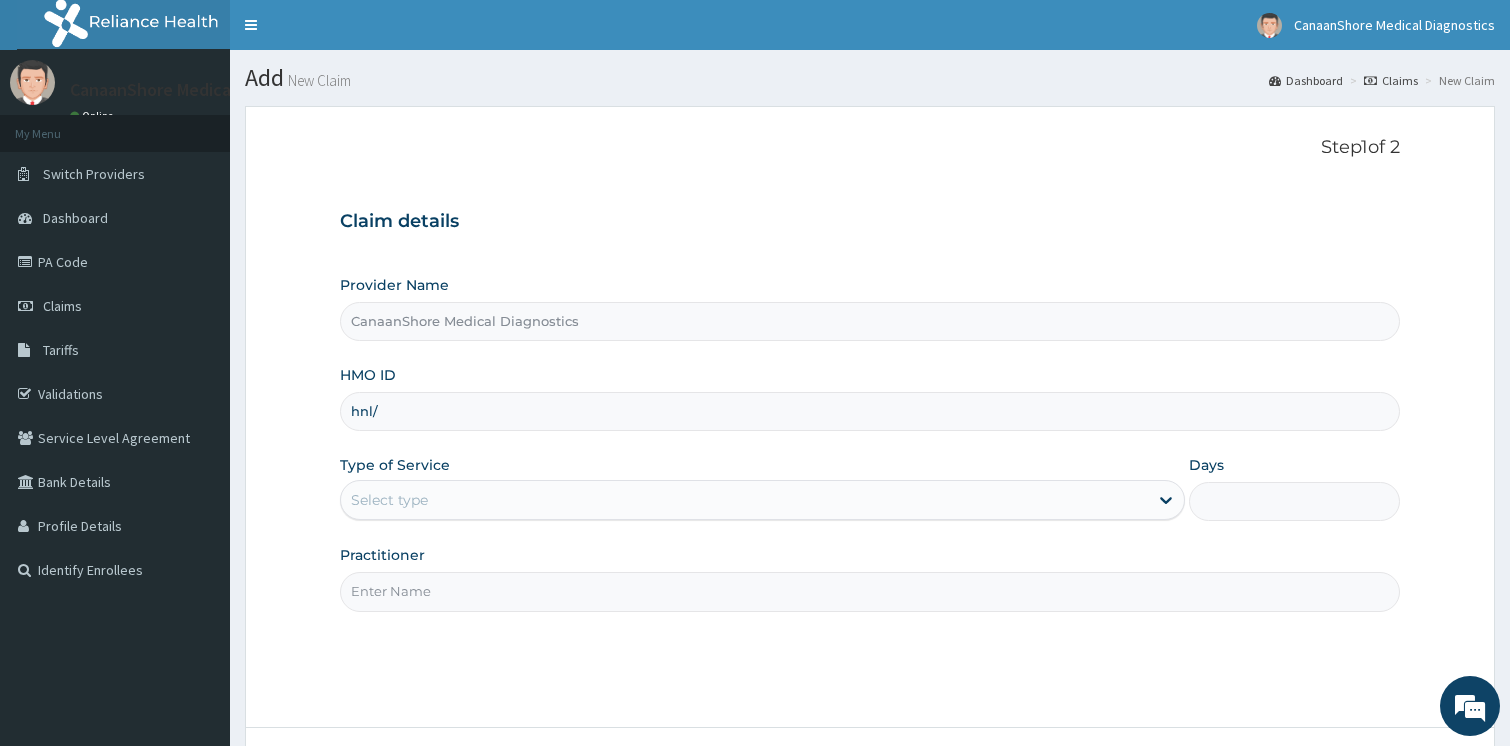 scroll, scrollTop: 0, scrollLeft: 0, axis: both 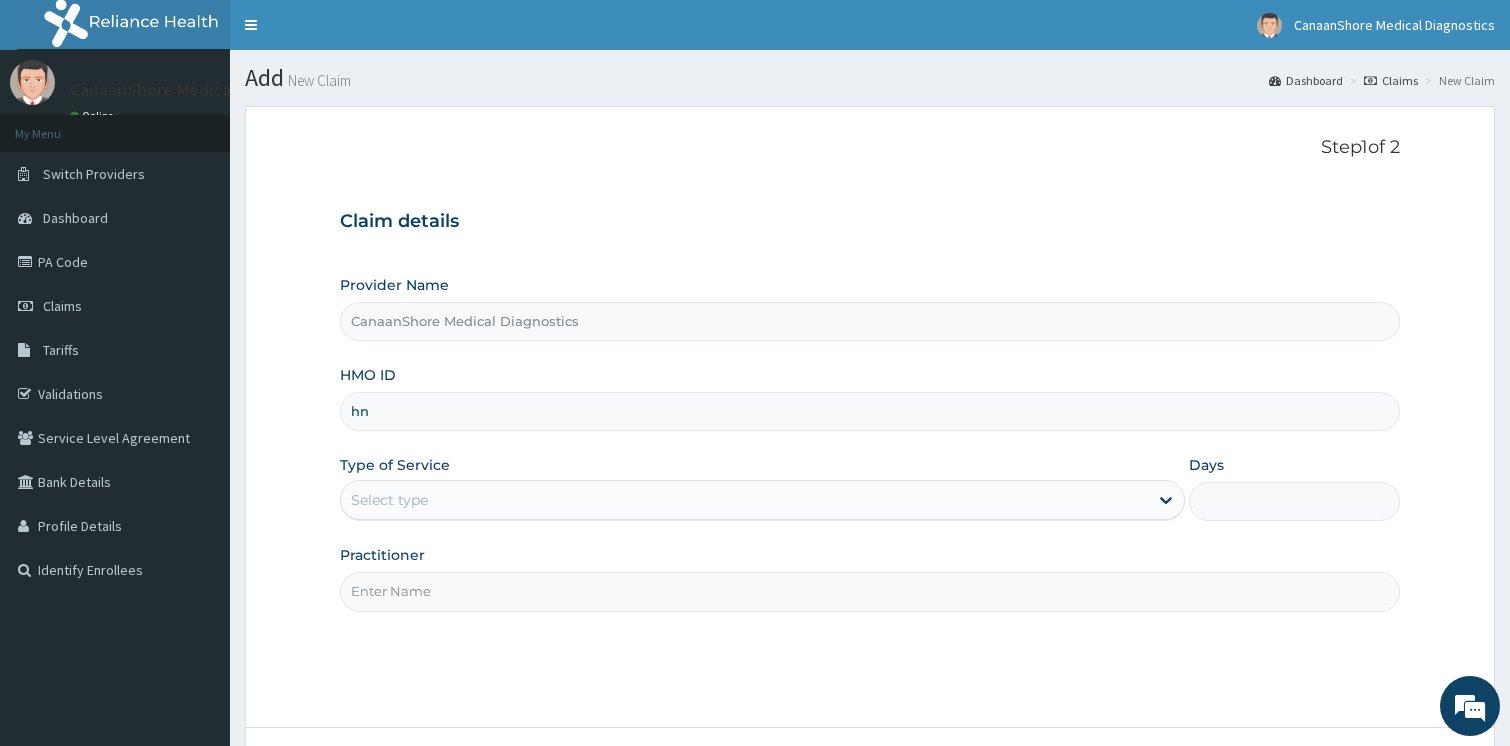 type on "h" 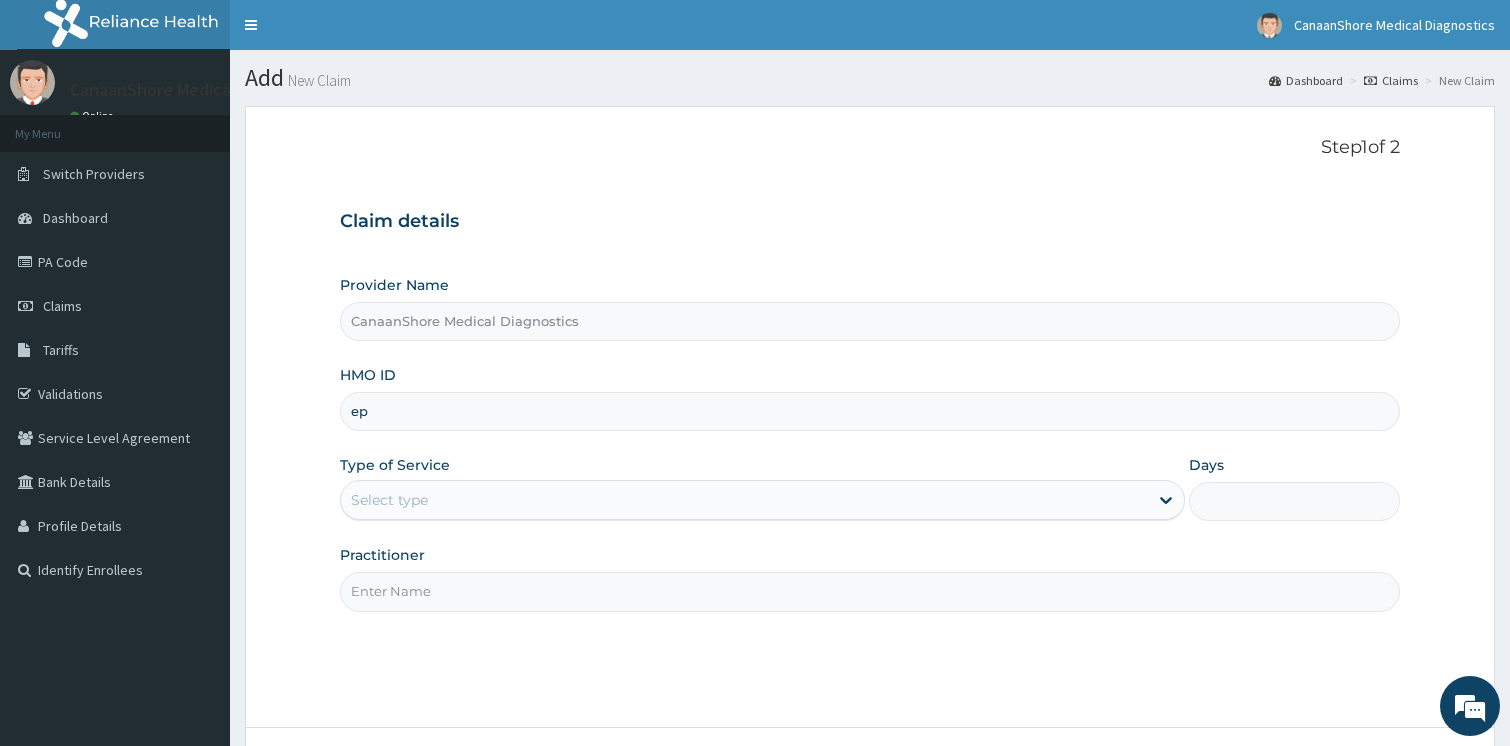 type on "e" 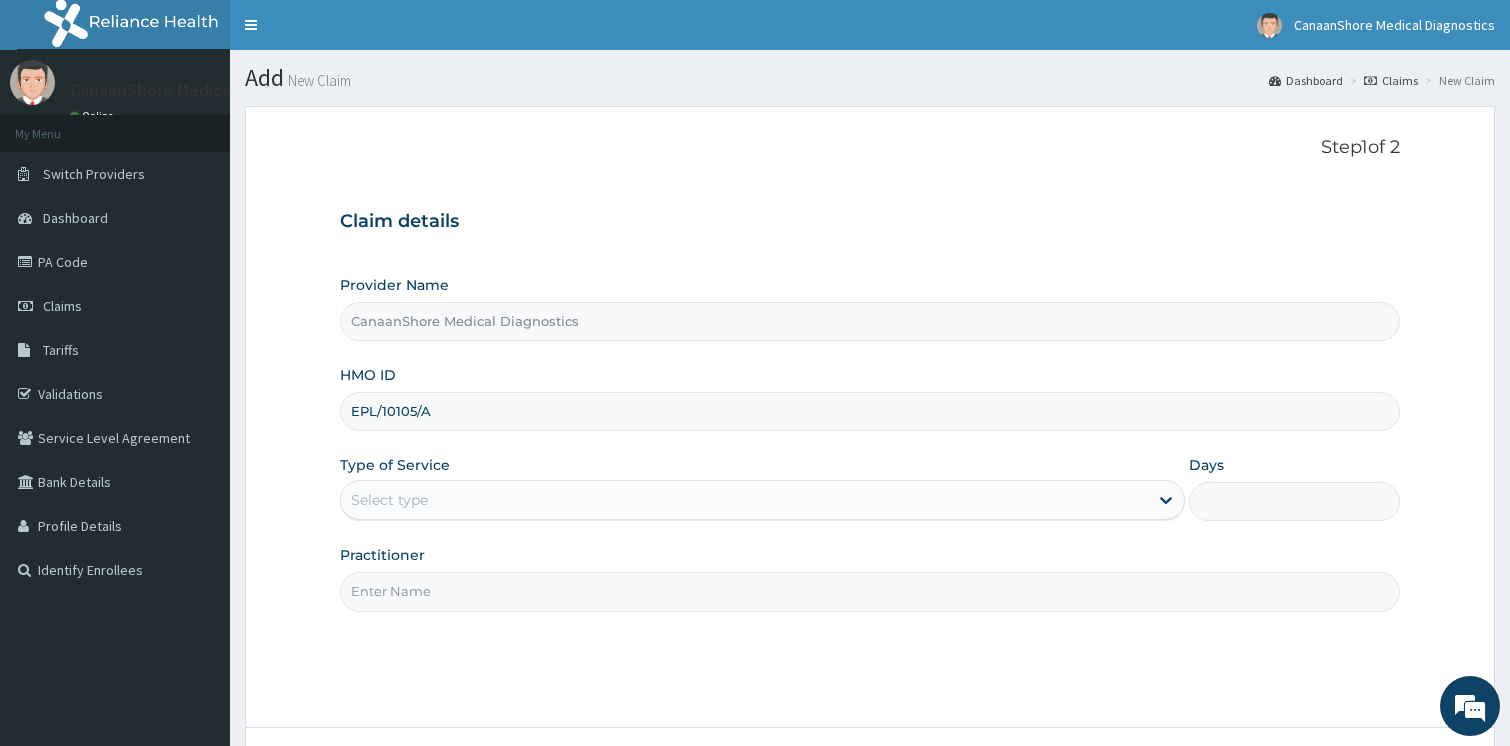type on "EPL/10105/A" 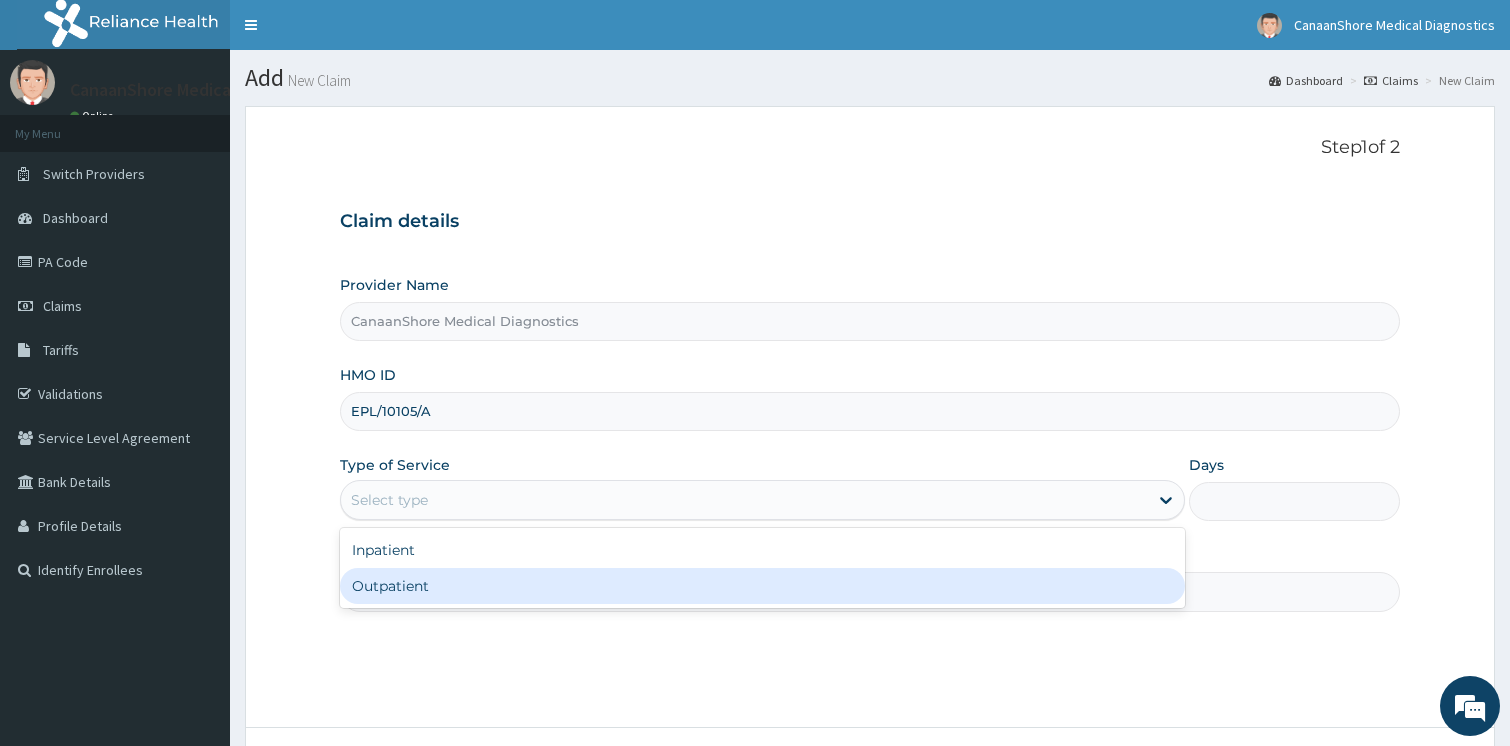 click on "Outpatient" at bounding box center [762, 586] 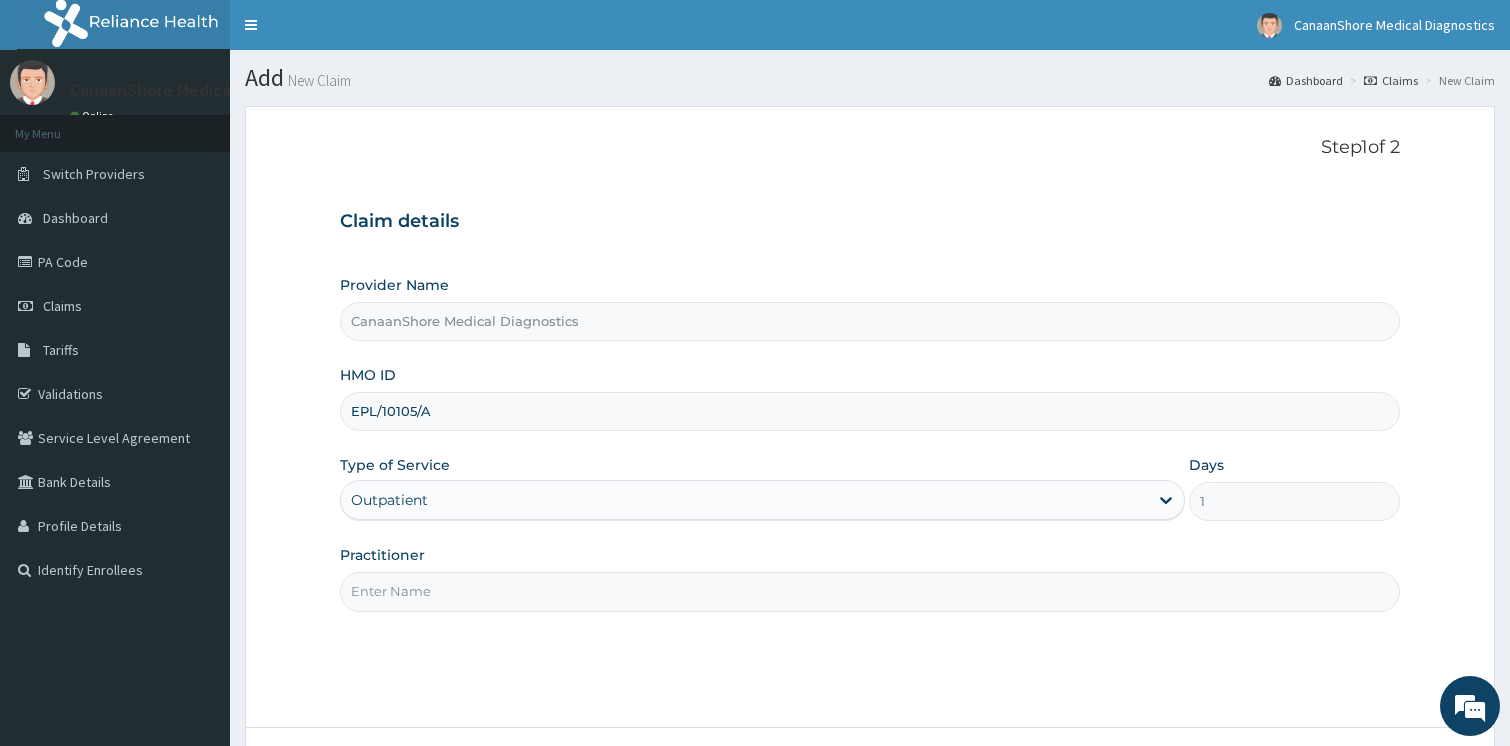 click on "Practitioner" at bounding box center (870, 591) 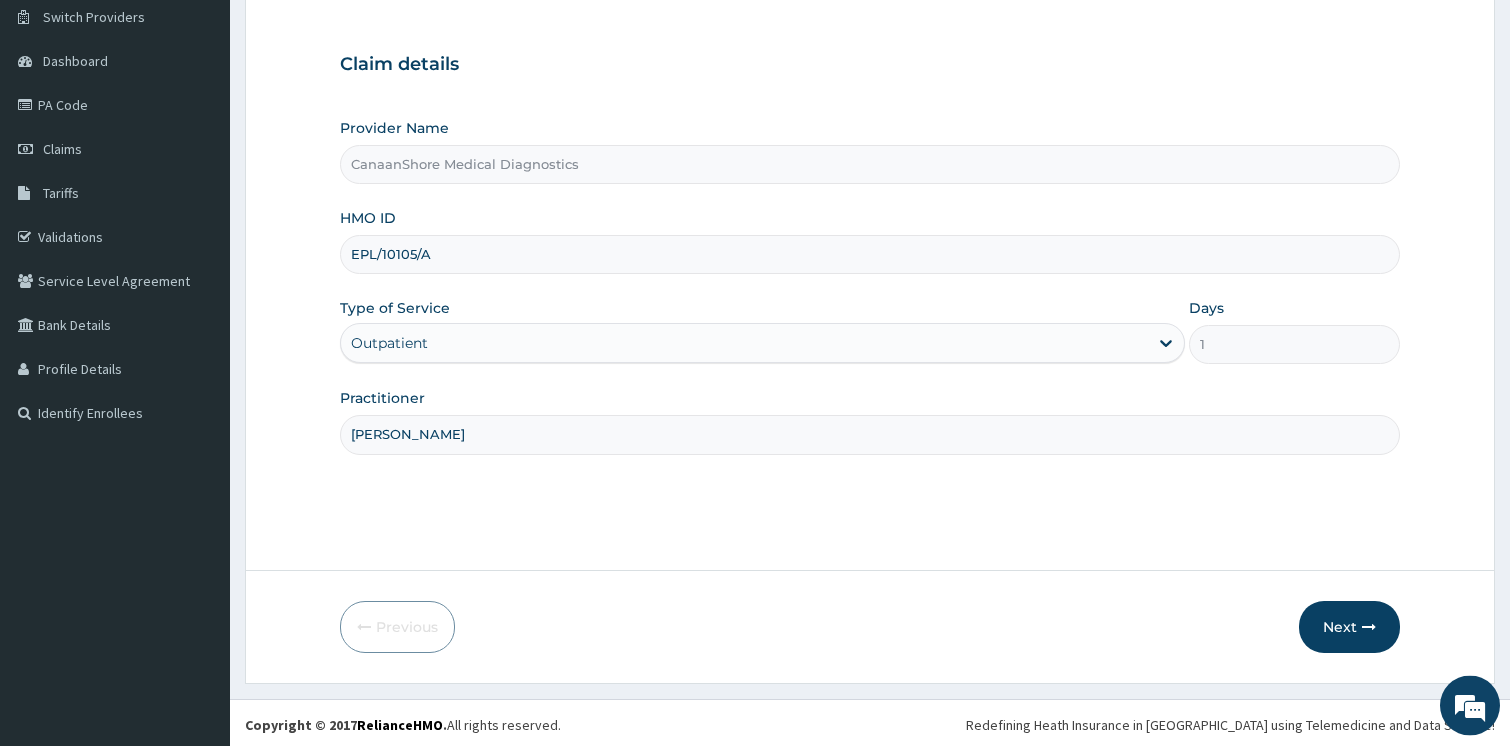 scroll, scrollTop: 161, scrollLeft: 0, axis: vertical 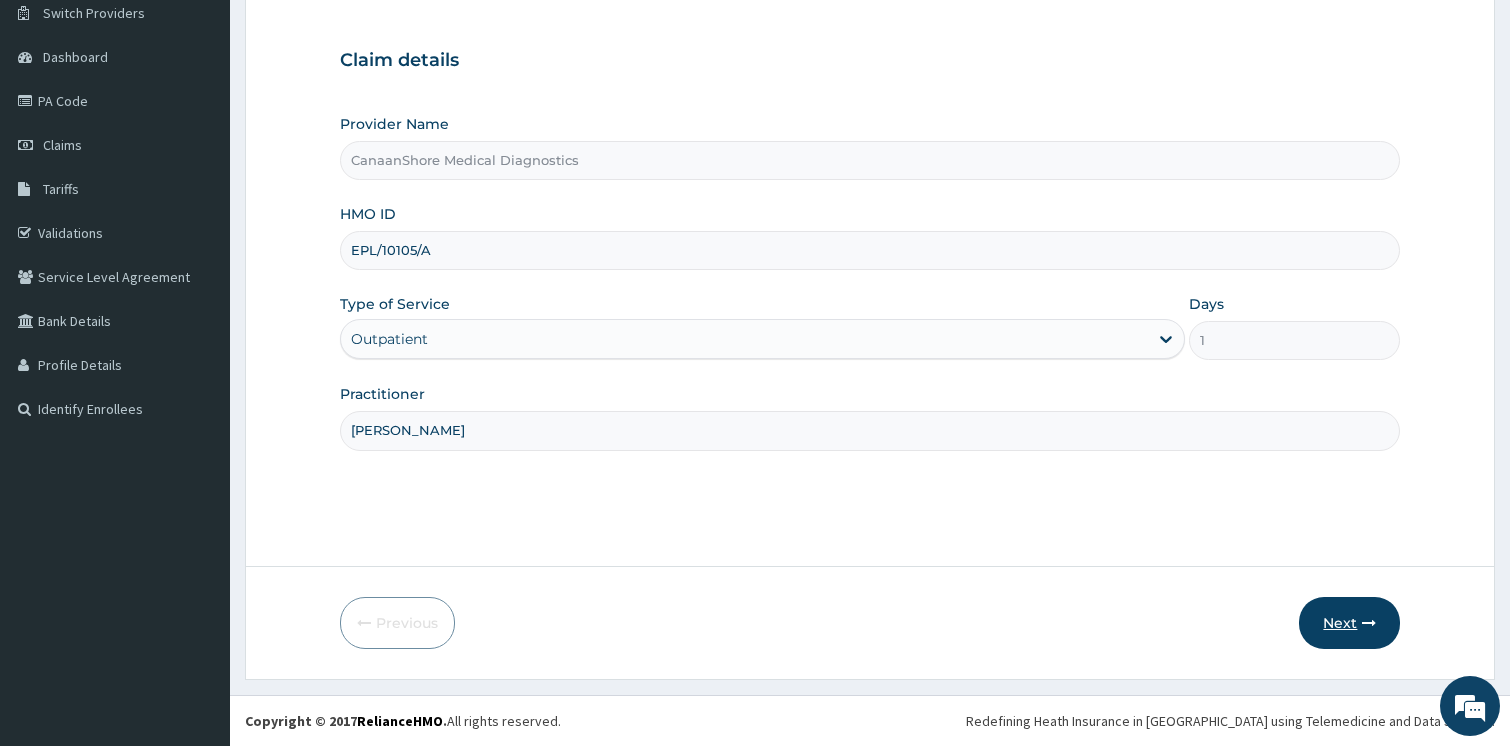 type on "DR OLUSOJI" 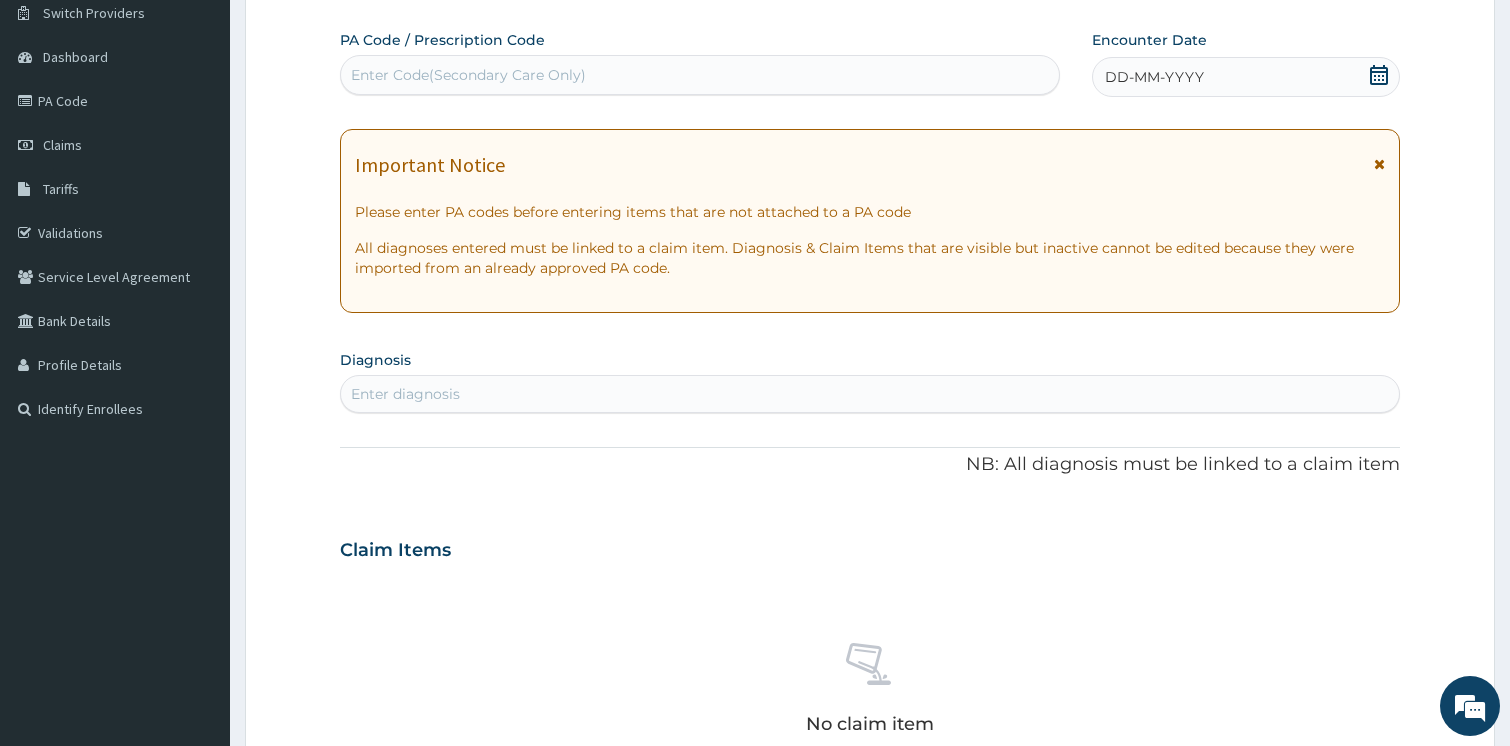 click on "Enter Code(Secondary Care Only)" at bounding box center [700, 75] 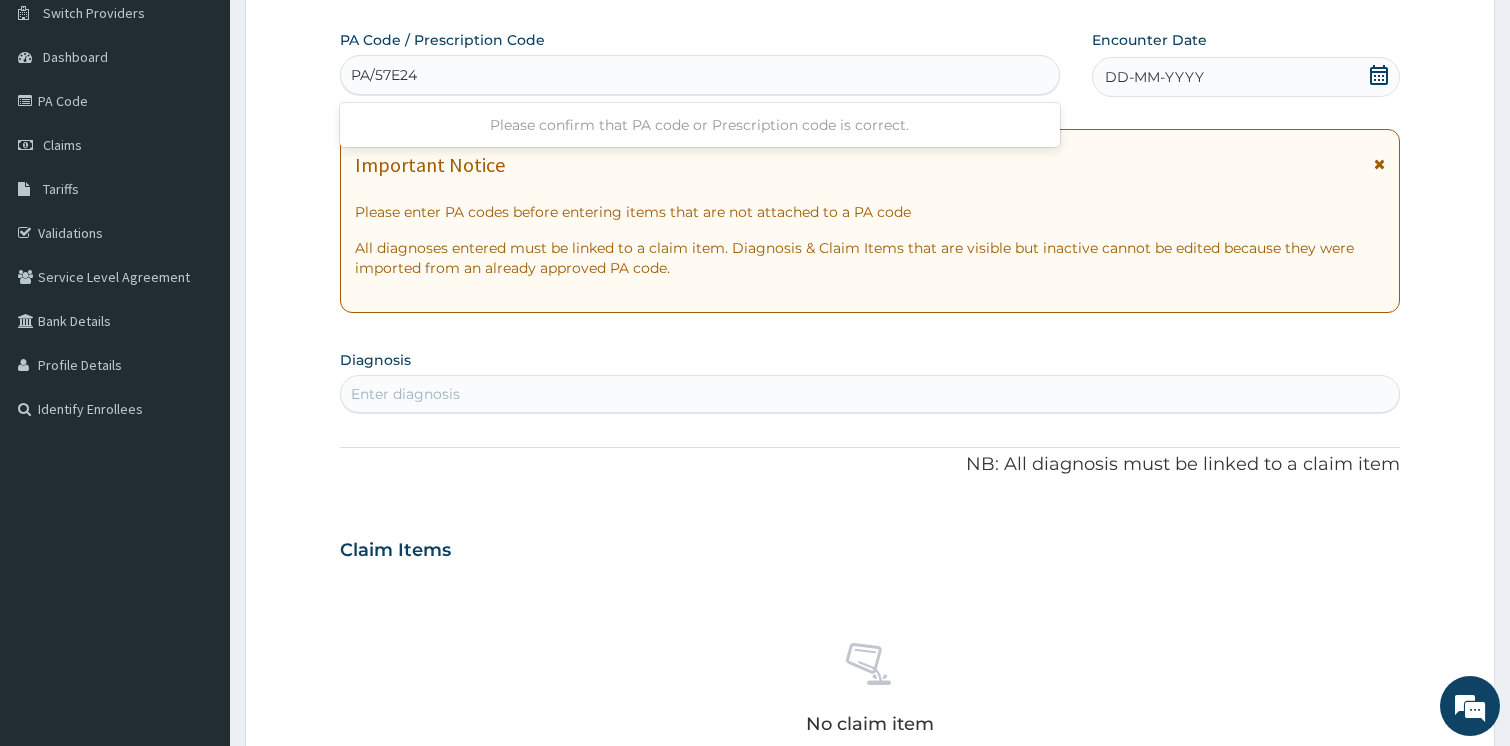 type on "PA/57E24F" 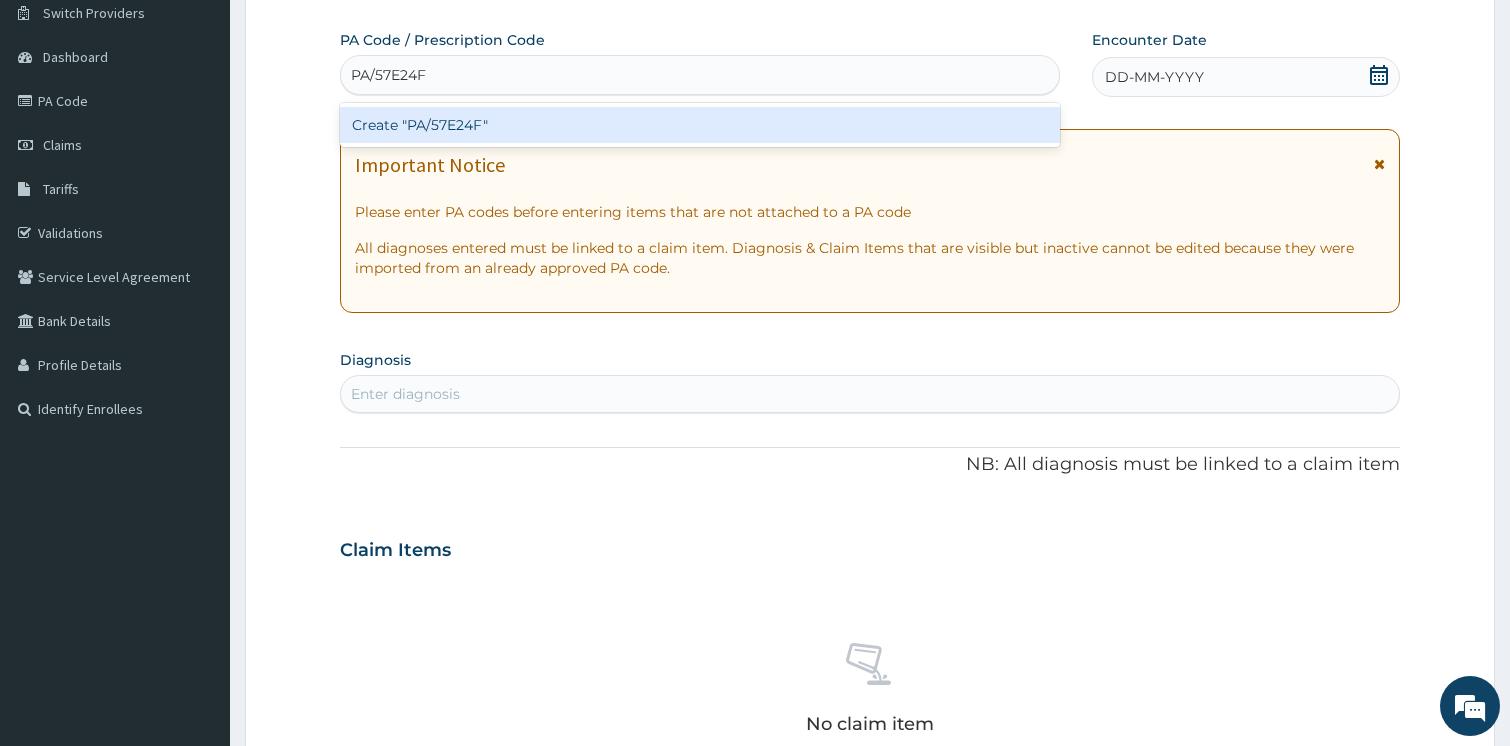 click on "Create "PA/57E24F"" at bounding box center [700, 125] 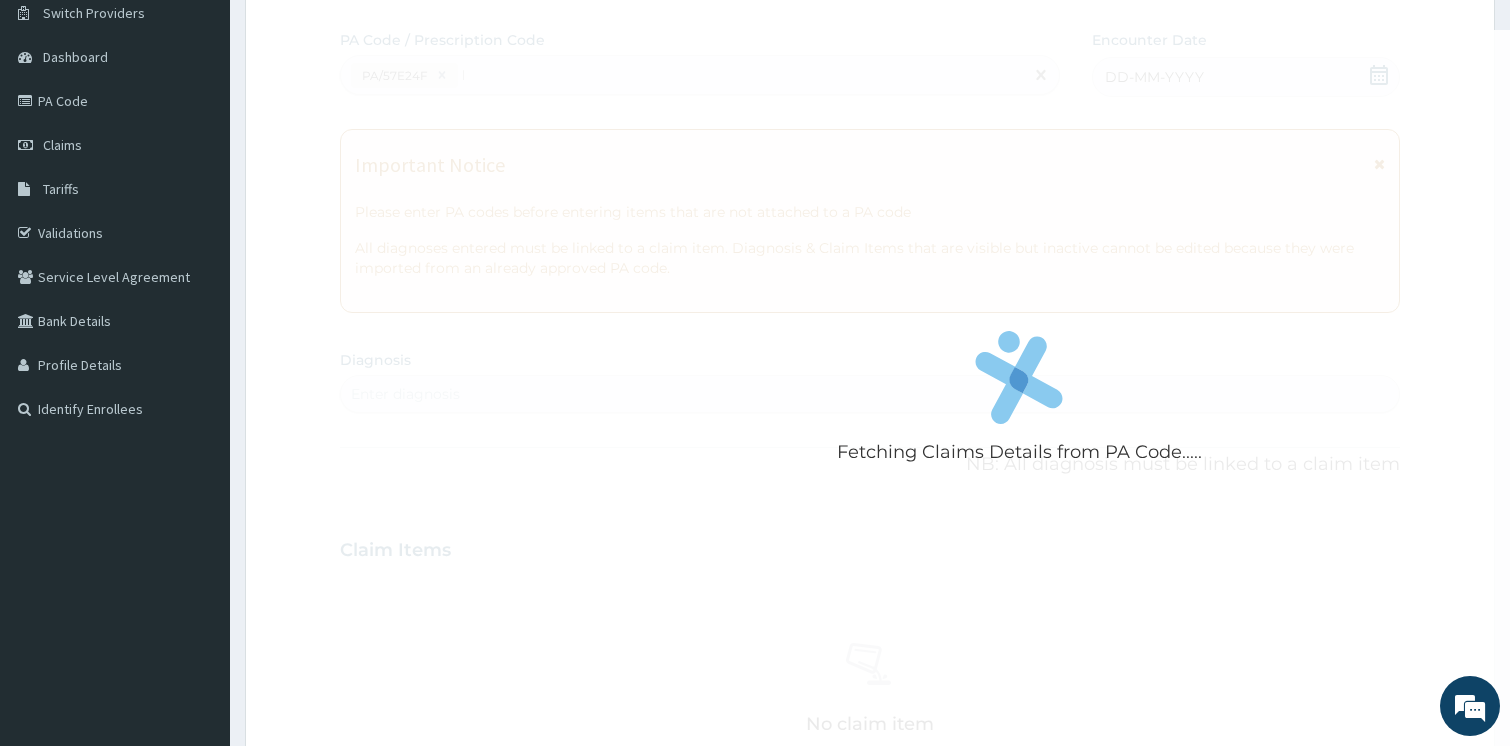 type 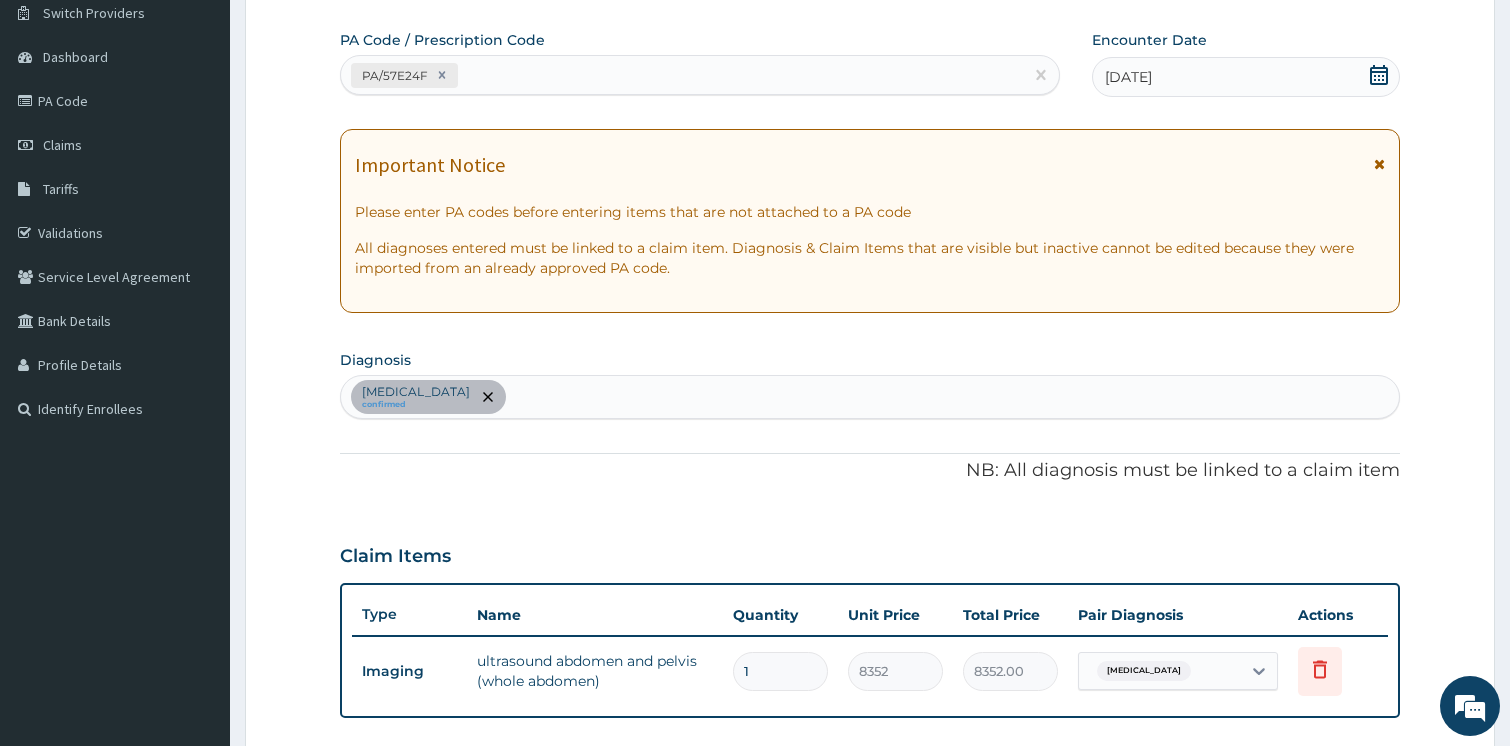scroll, scrollTop: 601, scrollLeft: 0, axis: vertical 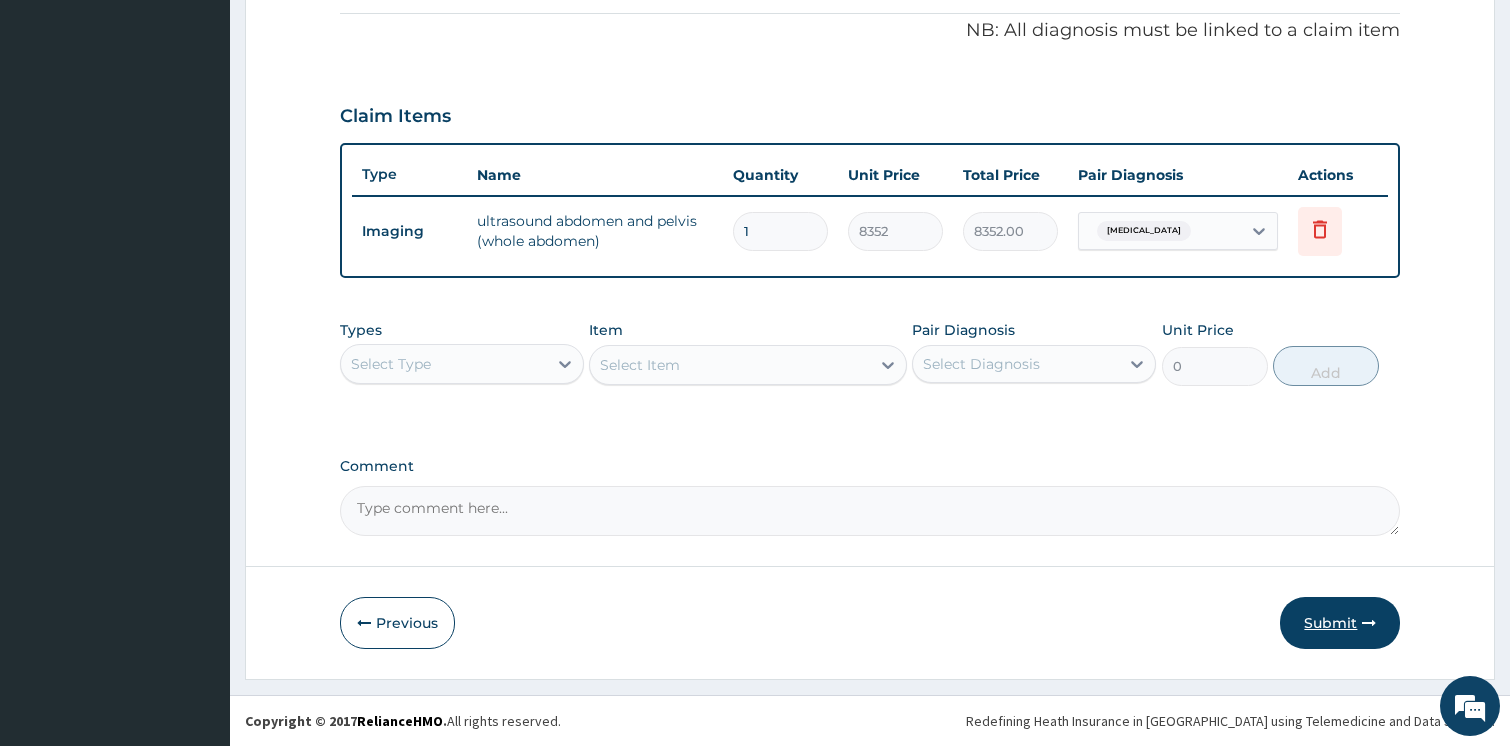 click on "Submit" at bounding box center [1340, 623] 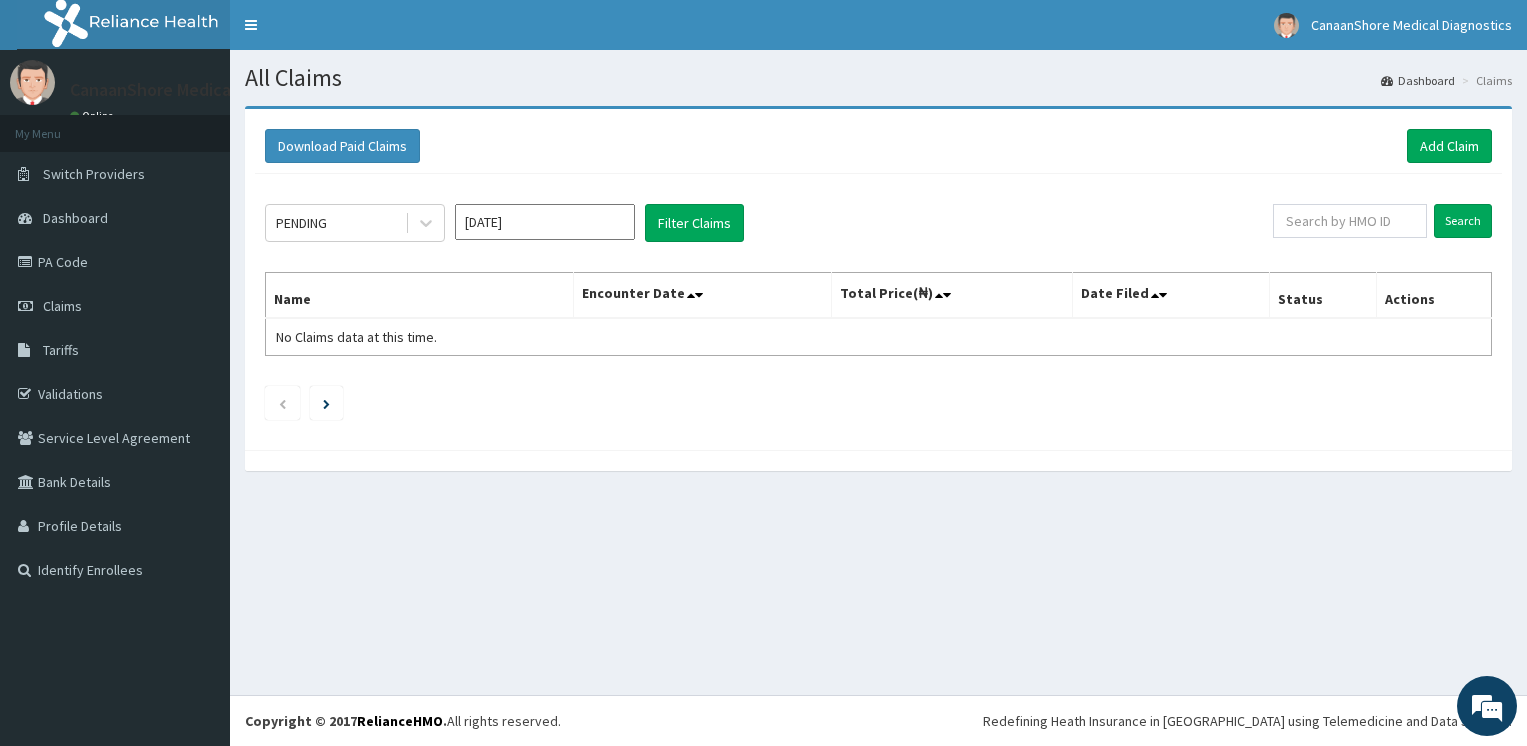 scroll, scrollTop: 0, scrollLeft: 0, axis: both 